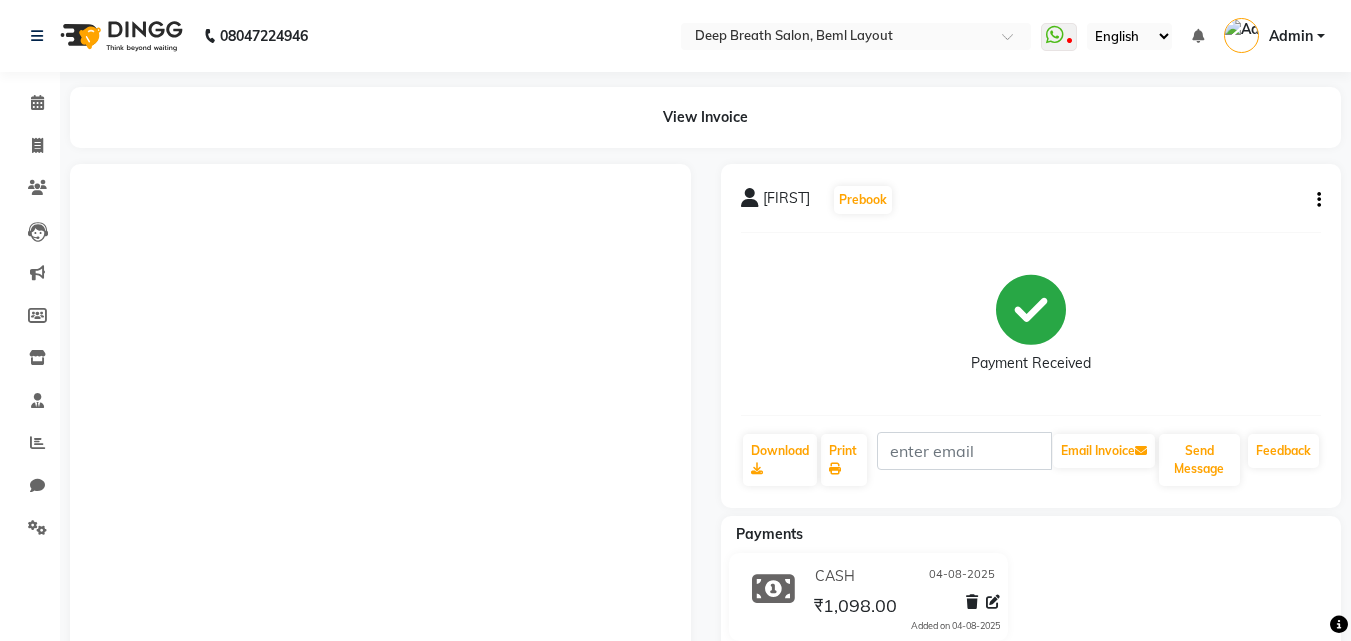 scroll, scrollTop: 0, scrollLeft: 0, axis: both 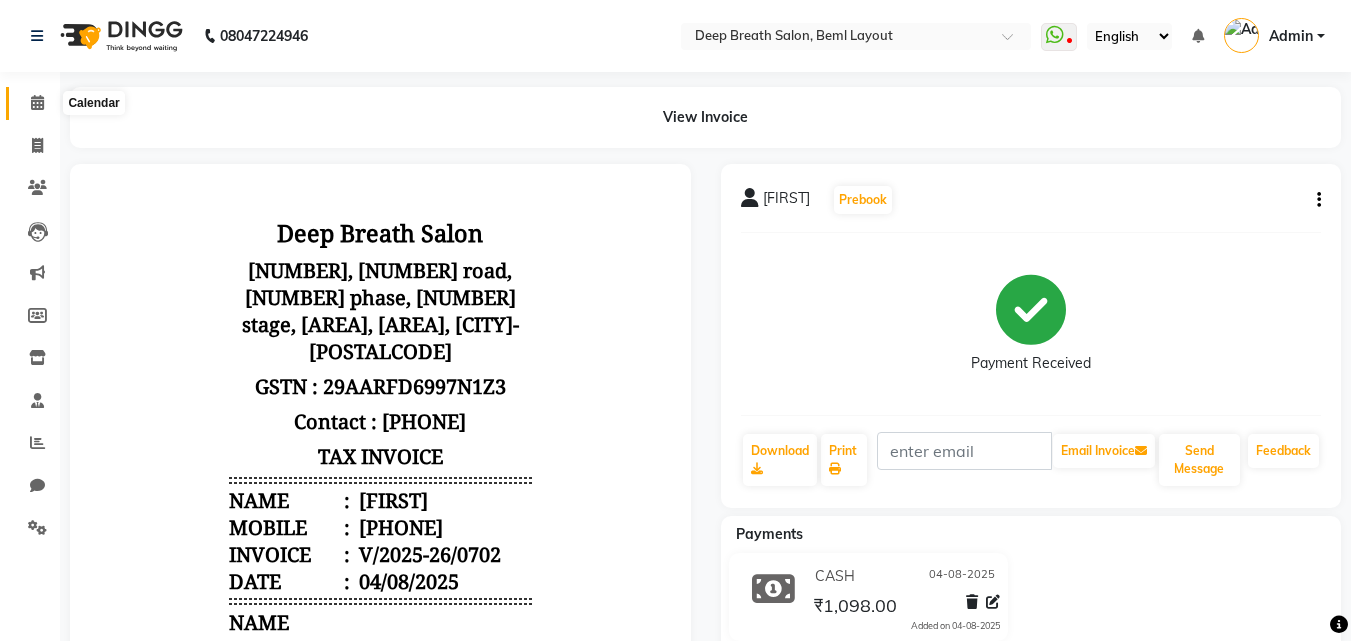 click 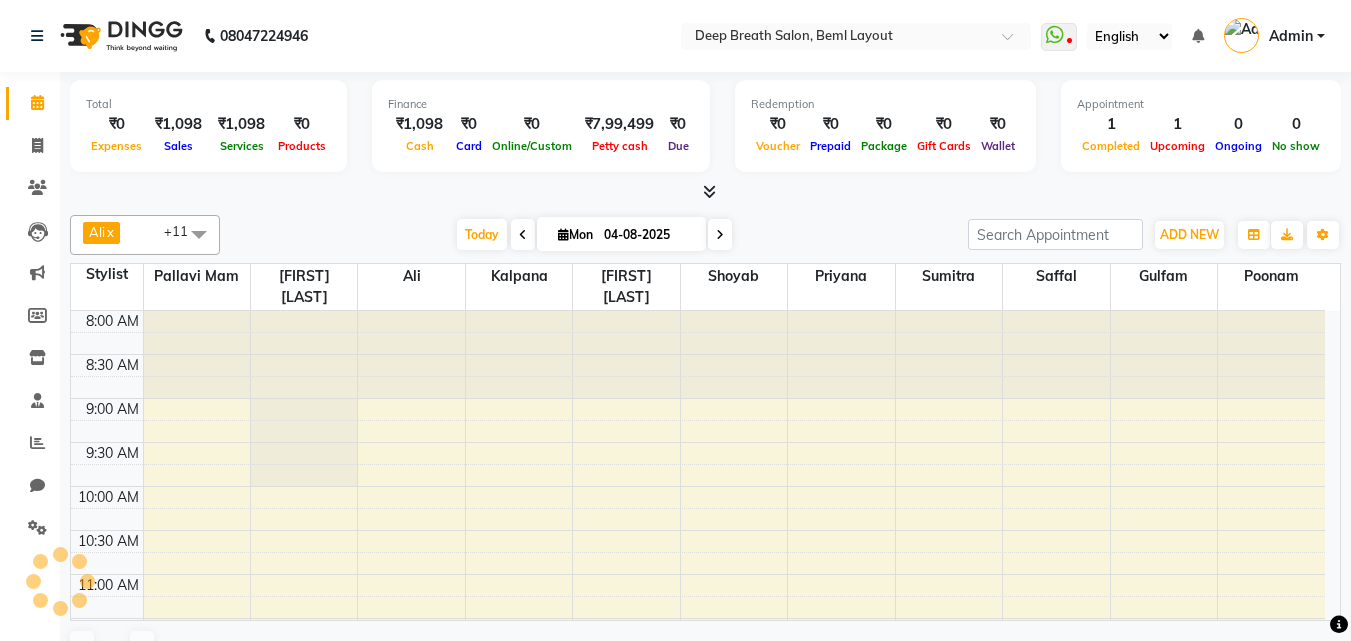 scroll, scrollTop: 0, scrollLeft: 0, axis: both 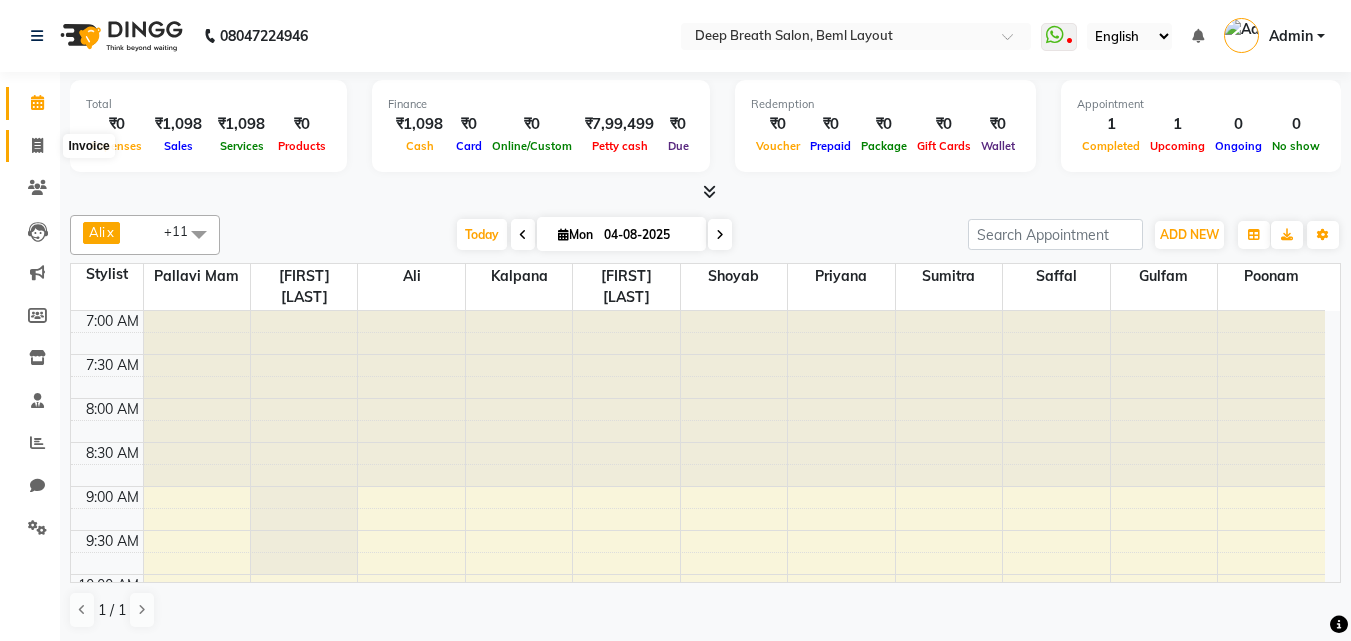 click 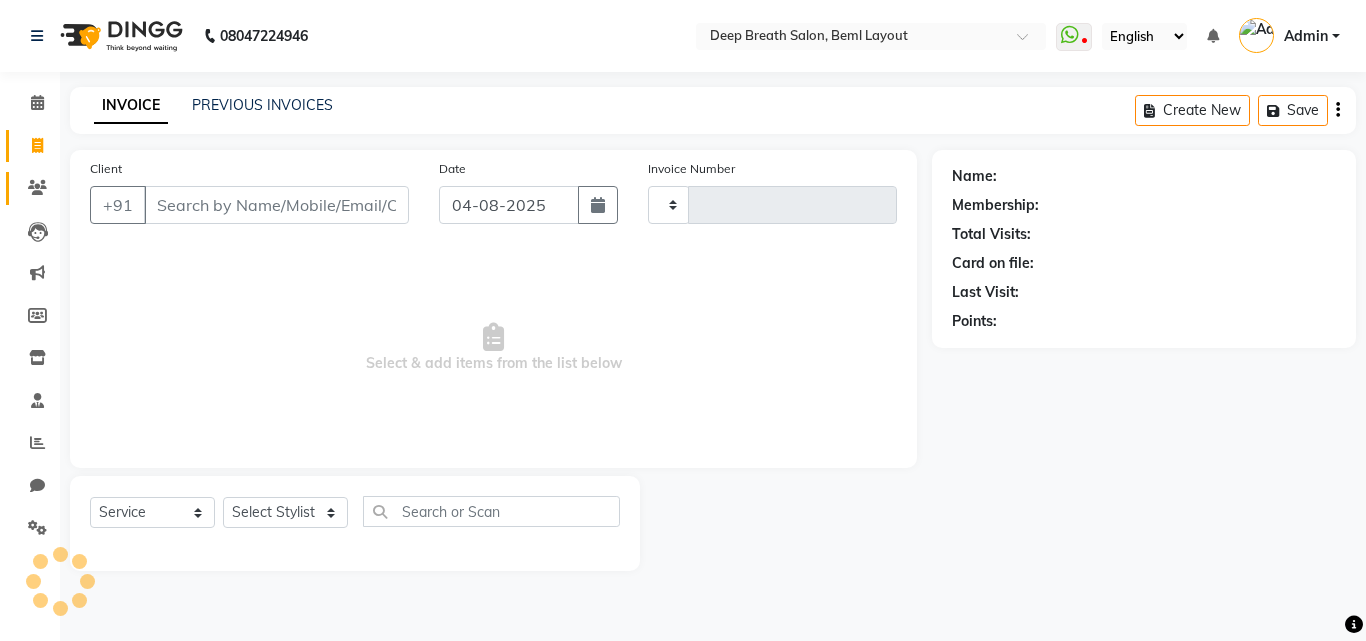 type on "0703" 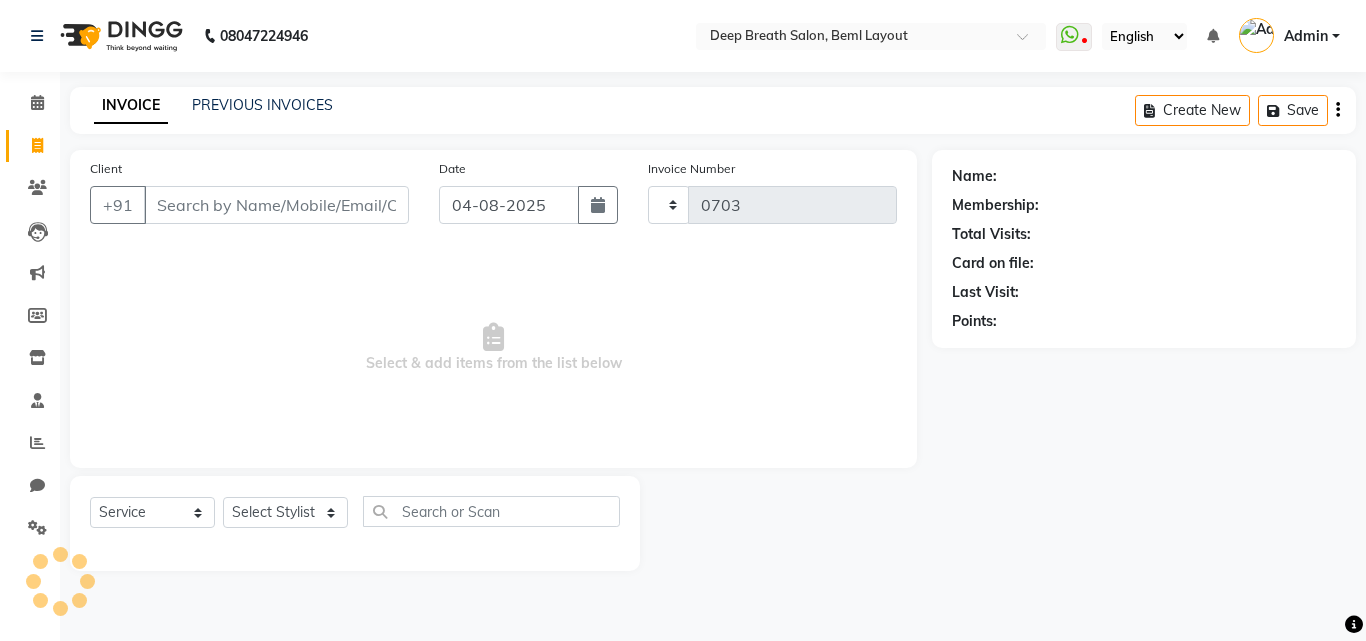 select on "4101" 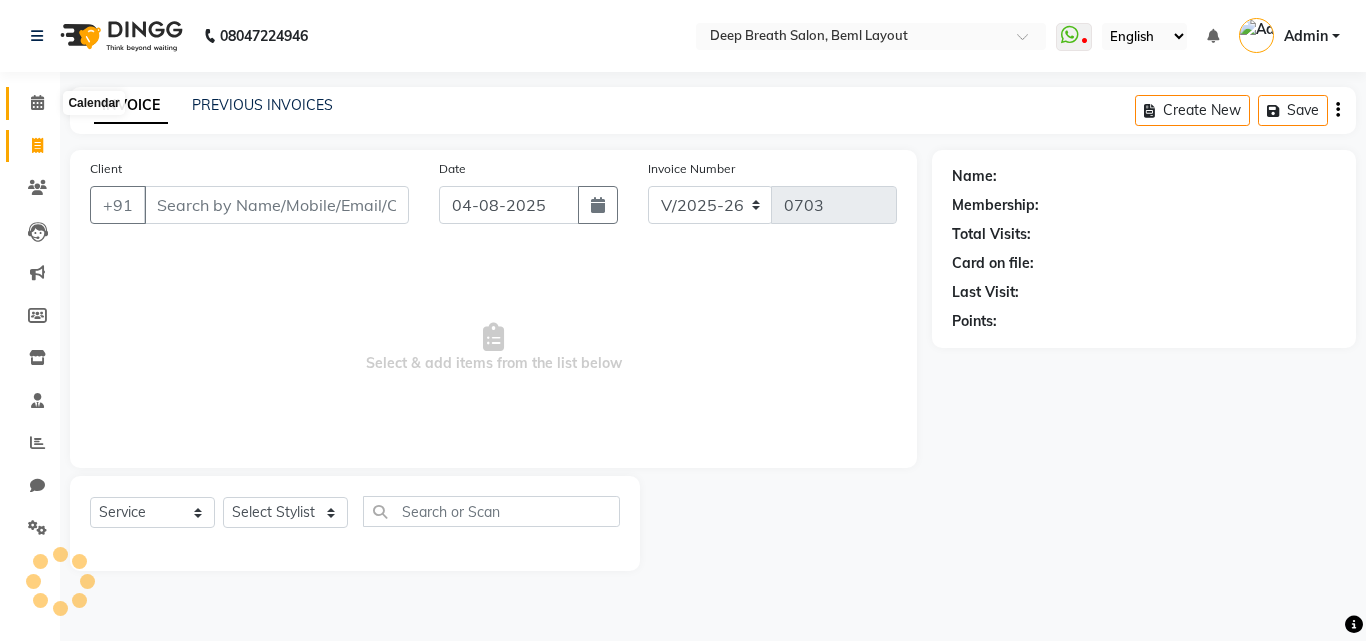 click 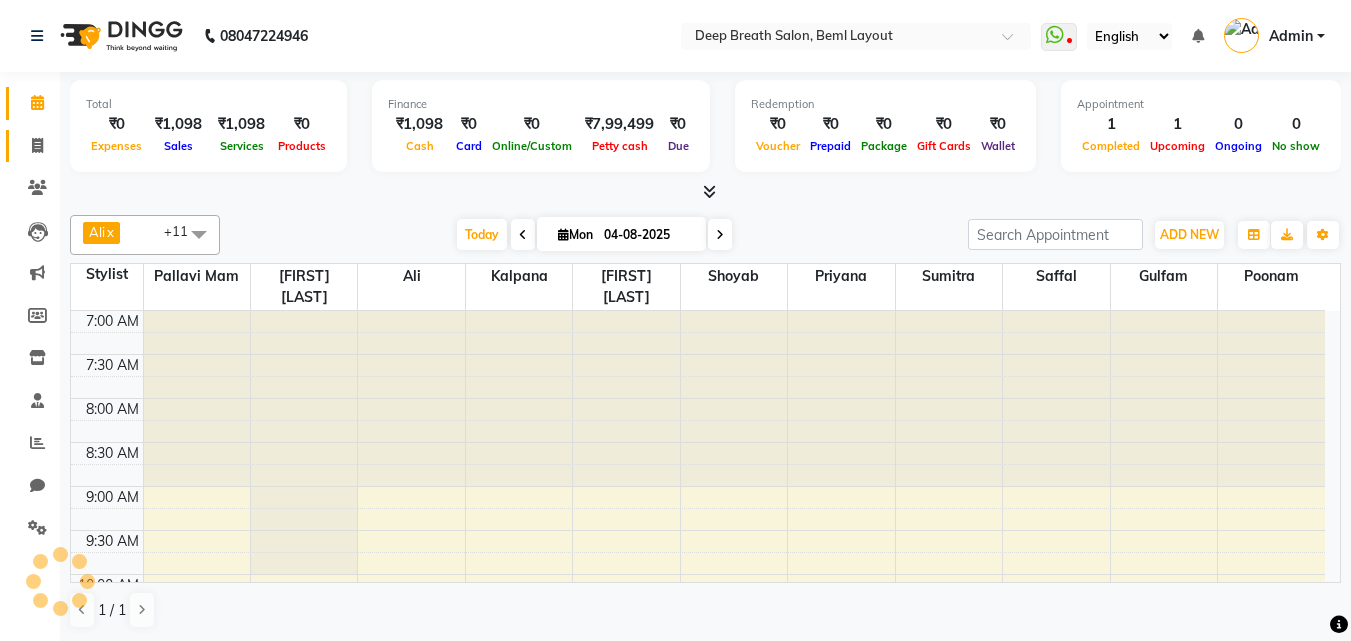 scroll, scrollTop: 0, scrollLeft: 0, axis: both 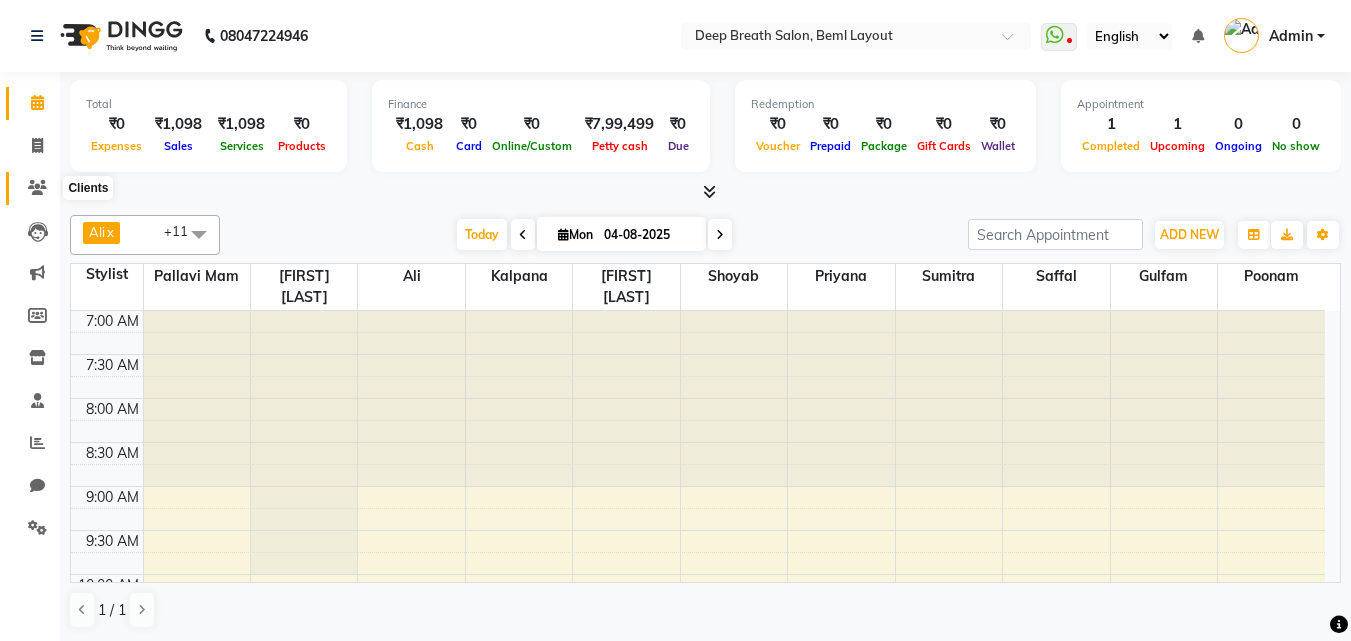click 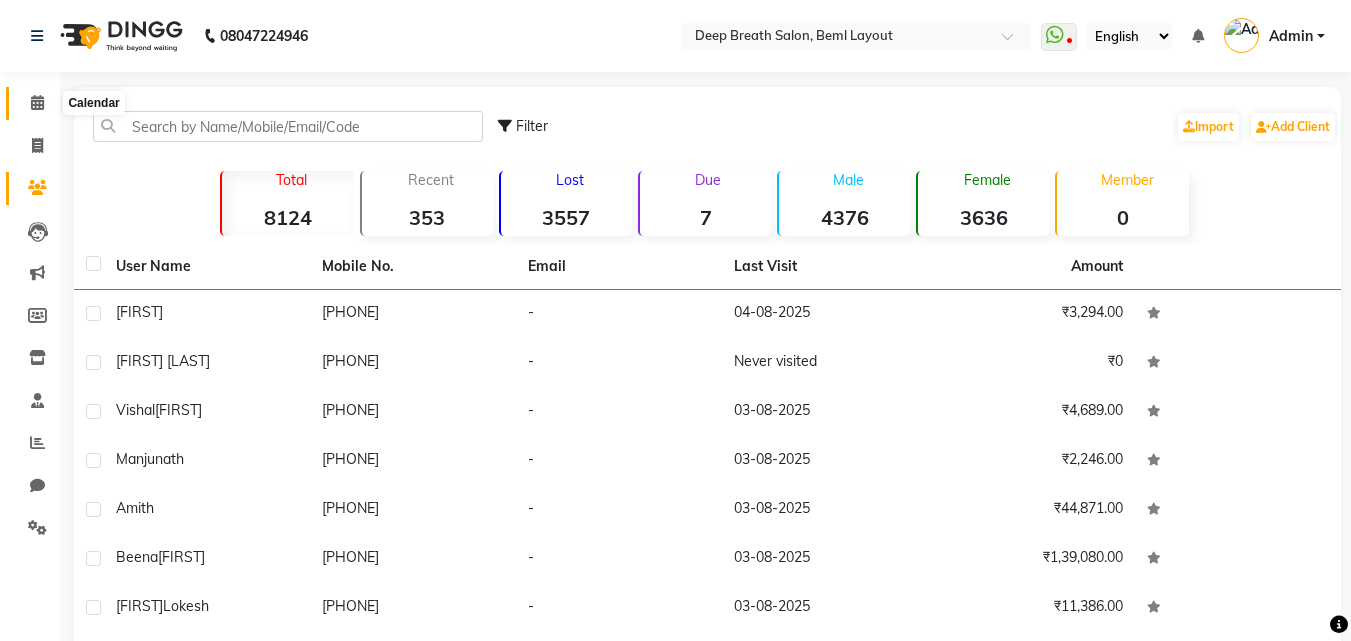 click 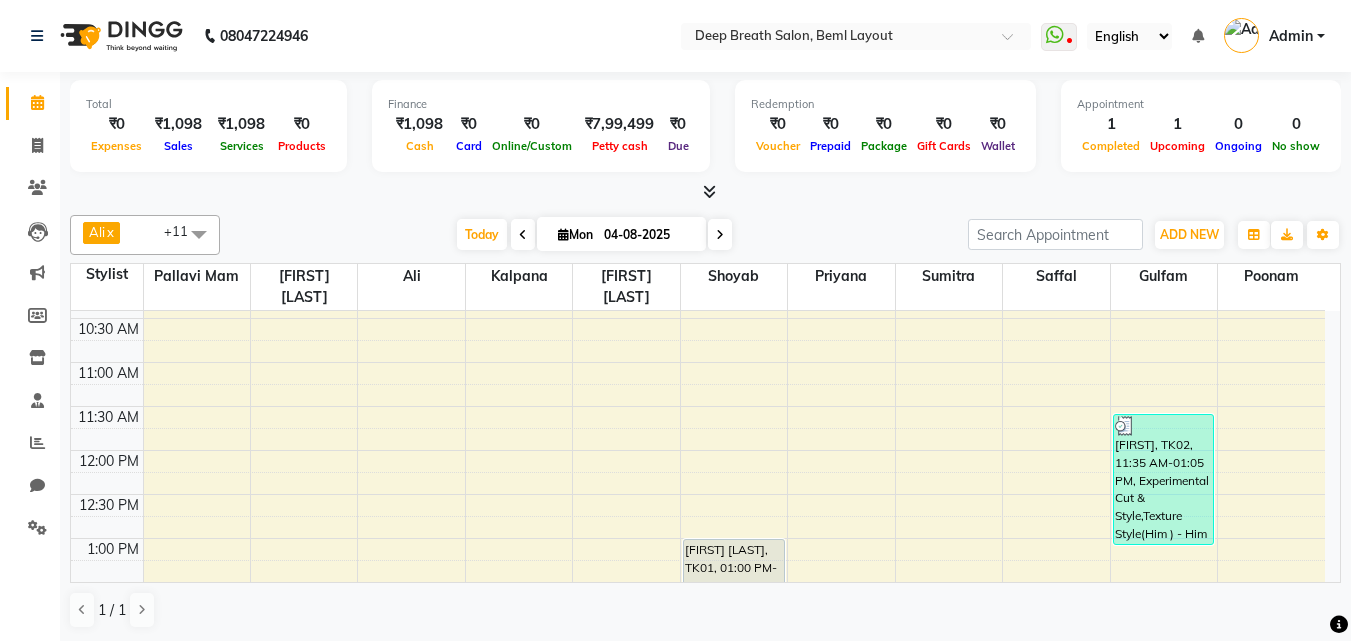 scroll, scrollTop: 600, scrollLeft: 0, axis: vertical 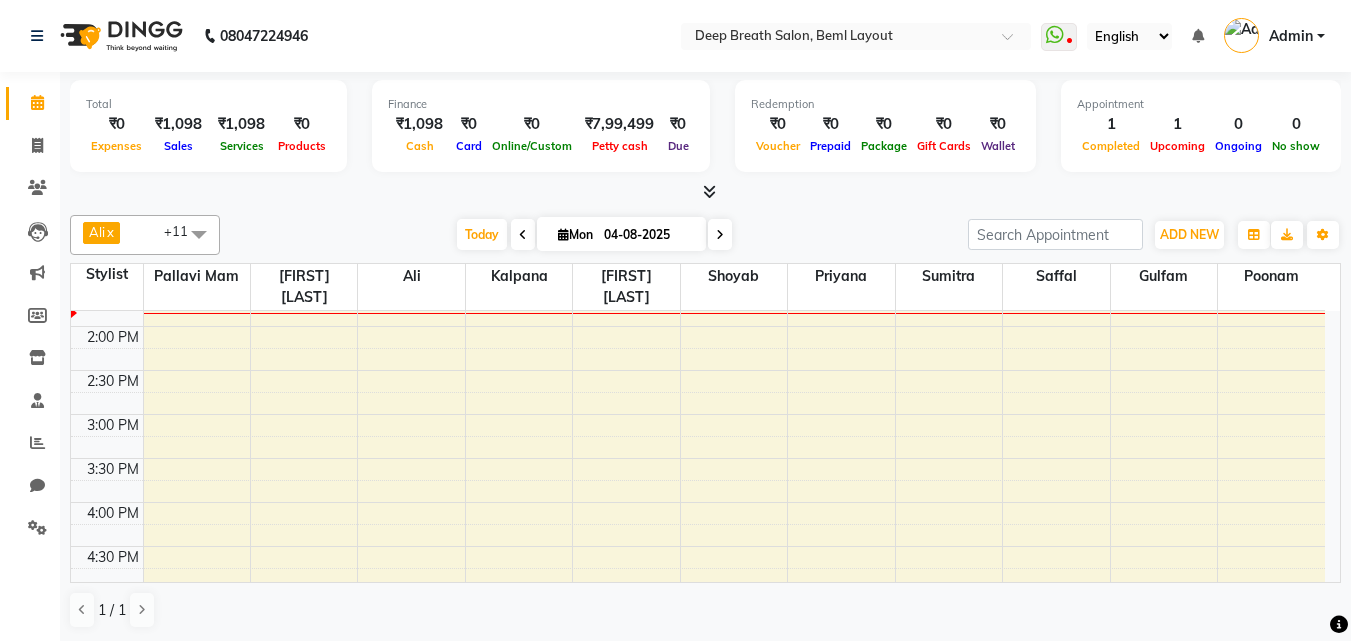 click on "7:00 AM 7:30 AM 8:00 AM 8:30 AM 9:00 AM 9:30 AM 10:00 AM 10:30 AM 11:00 AM 11:30 AM 12:00 PM 12:30 PM 1:00 PM 1:30 PM 2:00 PM 2:30 PM 3:00 PM 3:30 PM 4:00 PM 4:30 PM 5:00 PM 5:30 PM 6:00 PM 6:30 PM 7:00 PM 7:30 PM 8:00 PM 8:30 PM 9:00 PM 9:30 PM    [FIRST] [LAST], TK01, 01:00 PM-01:45 PM, Fusio Dose Ritual (W)     [FIRST], TK02, 11:35 AM-01:05 PM, Experimental Cut & Style,Texture Style(Him ) - Him  - Beard shaving/trimmering" at bounding box center (698, 370) 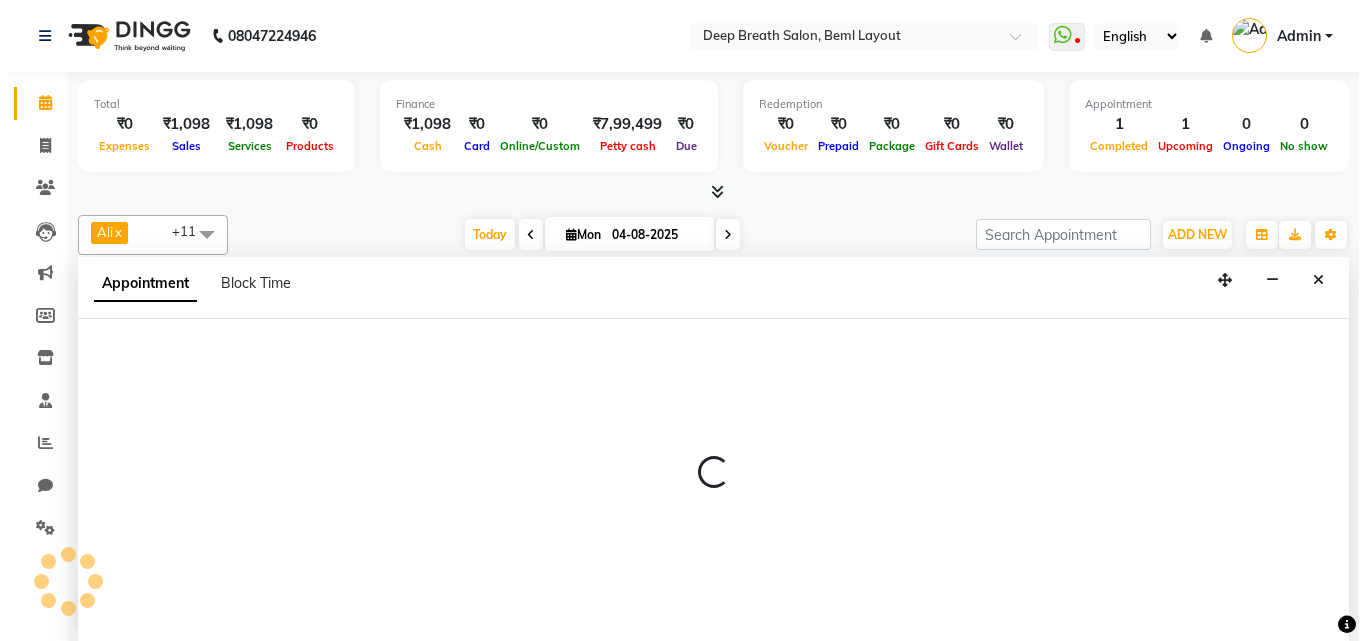 scroll, scrollTop: 1, scrollLeft: 0, axis: vertical 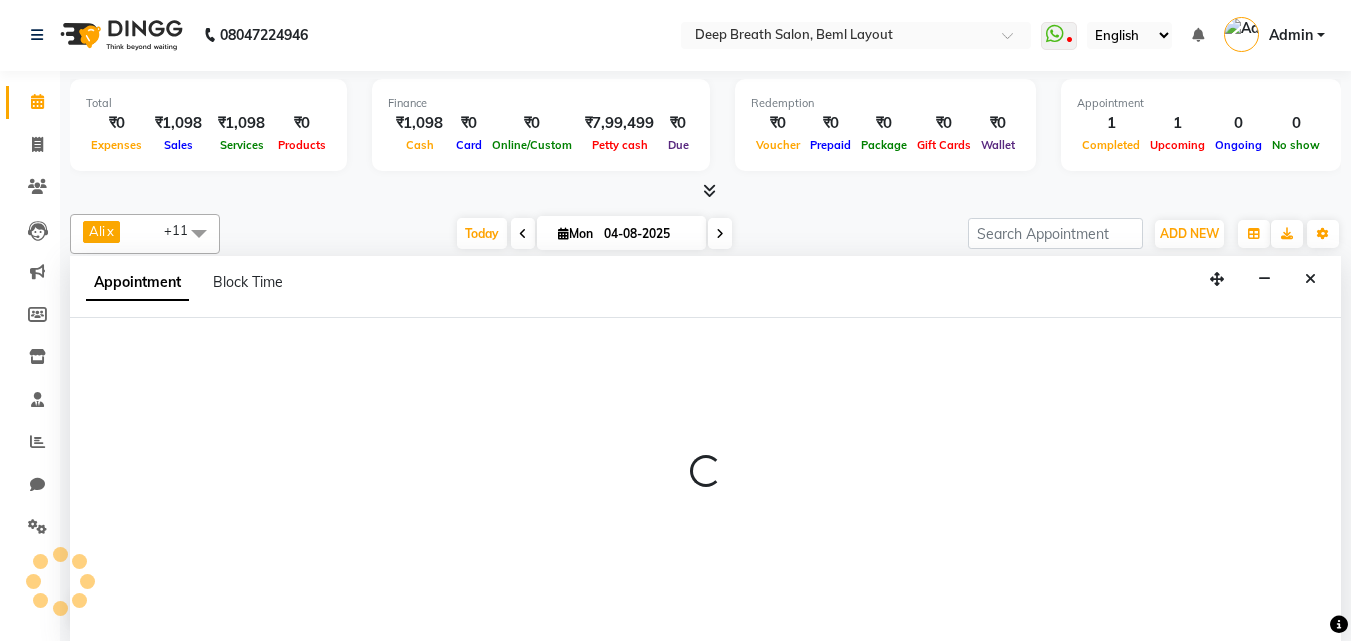 select on "21291" 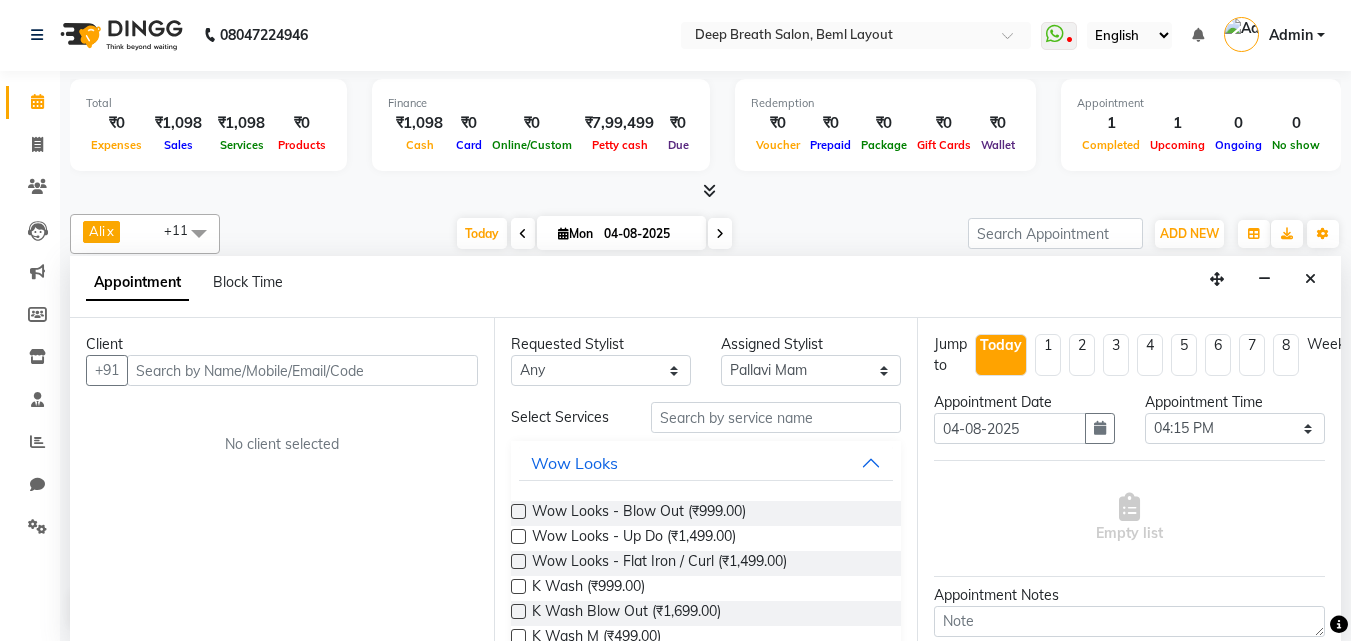 click at bounding box center (302, 370) 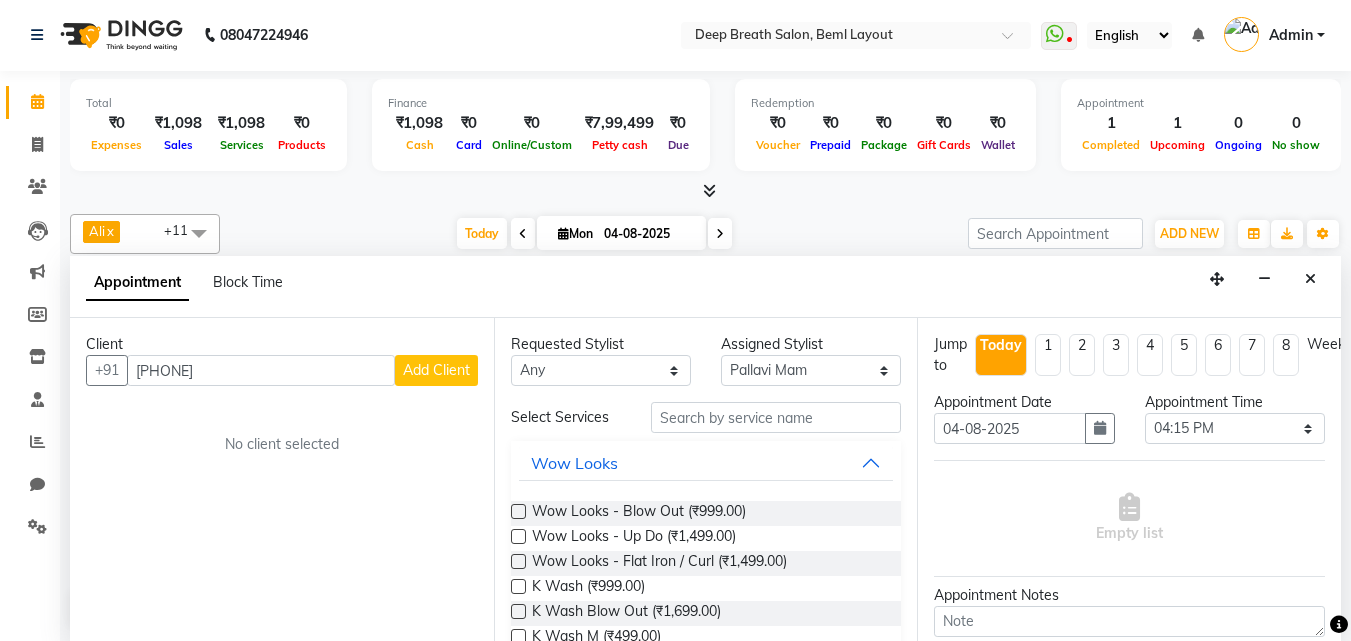 type on "[PHONE]" 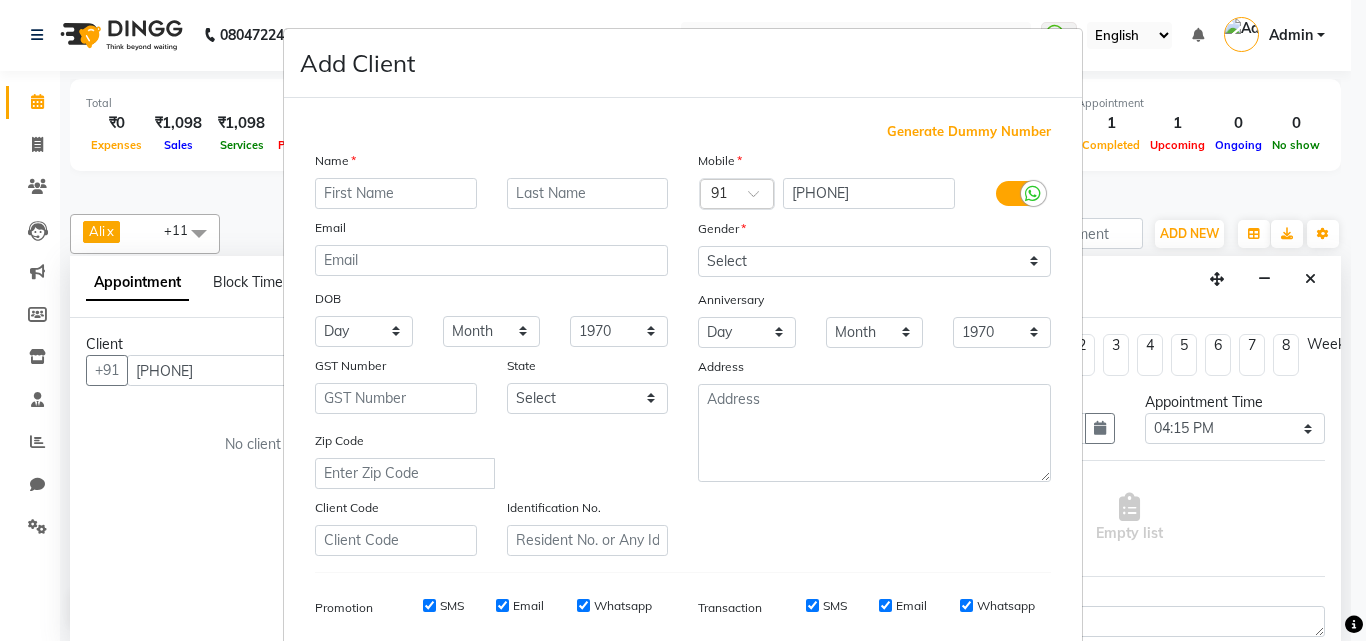 click at bounding box center (396, 193) 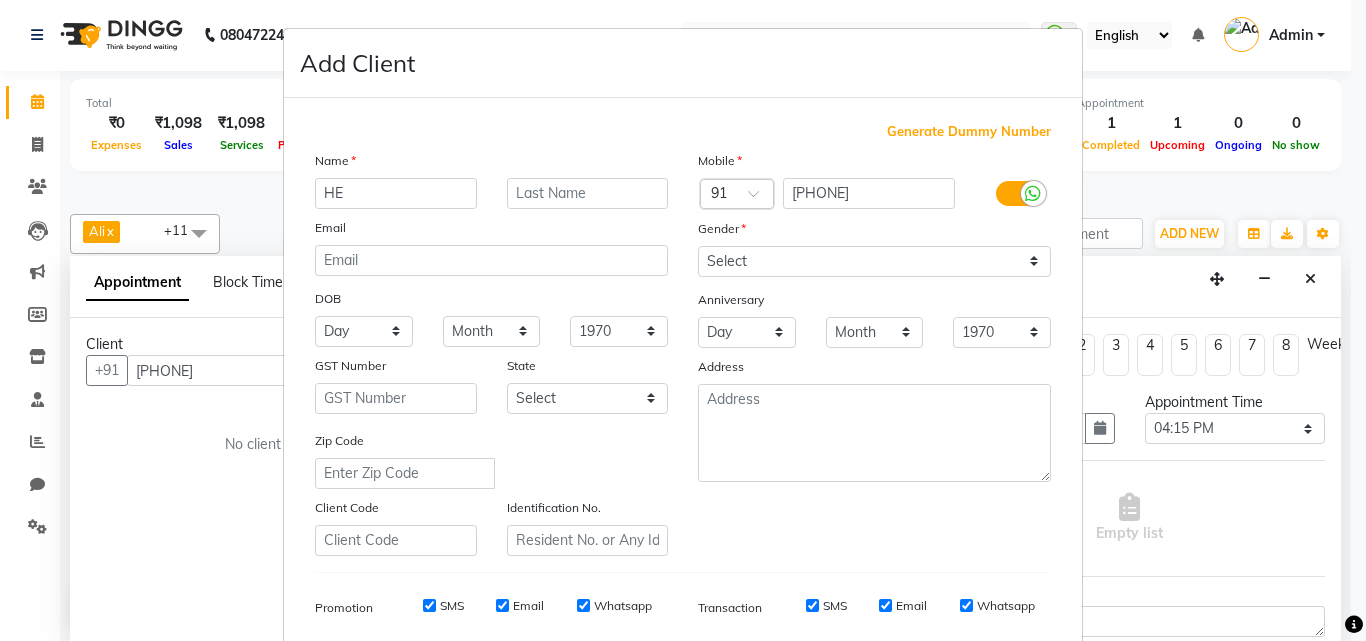 type on "H" 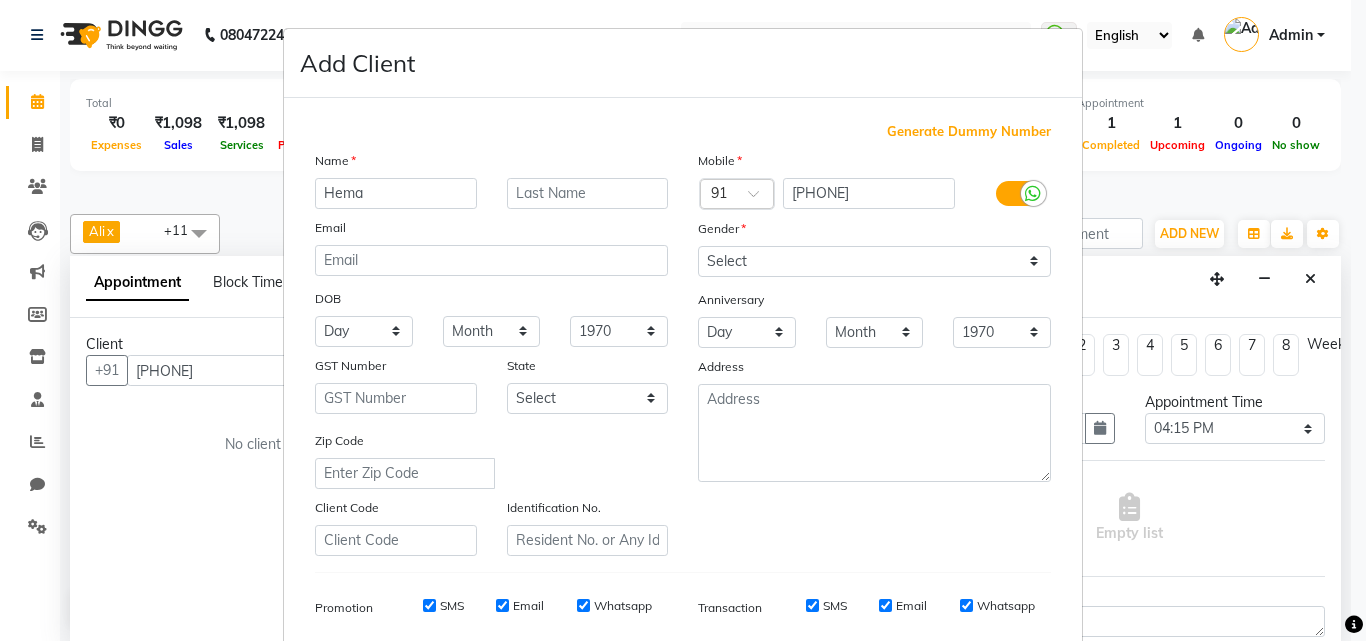 type on "Hema" 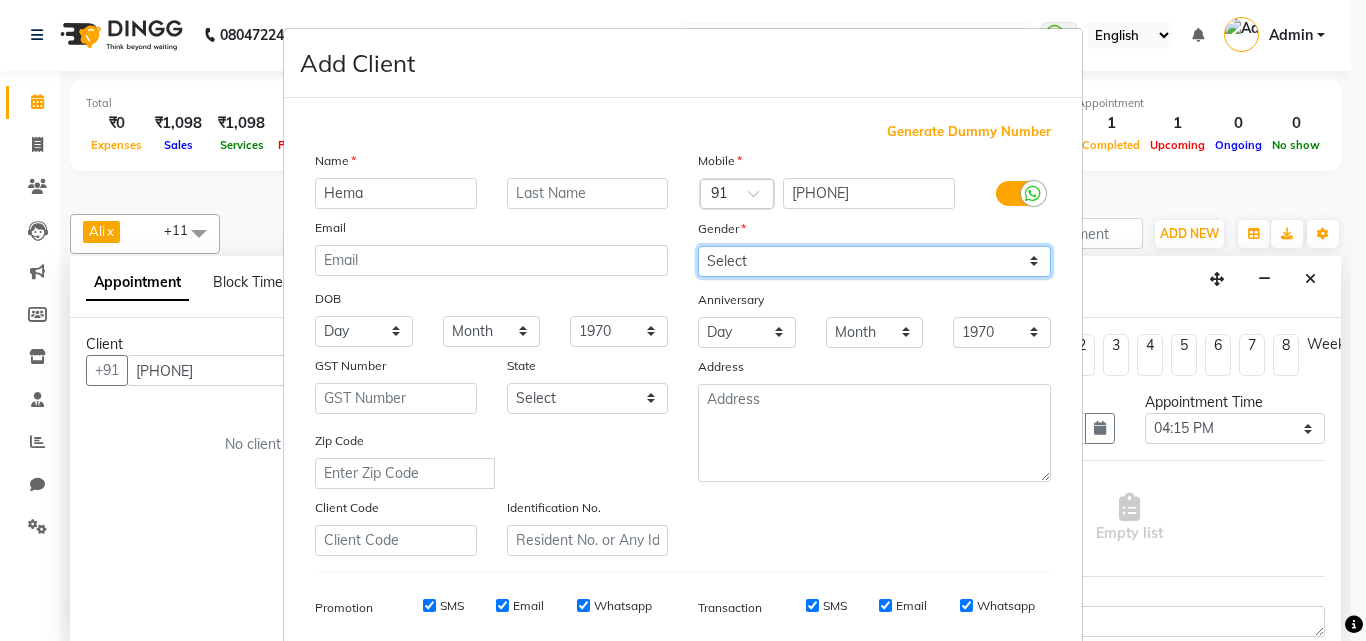 click on "Select Male Female Other Prefer Not To Say" at bounding box center (874, 261) 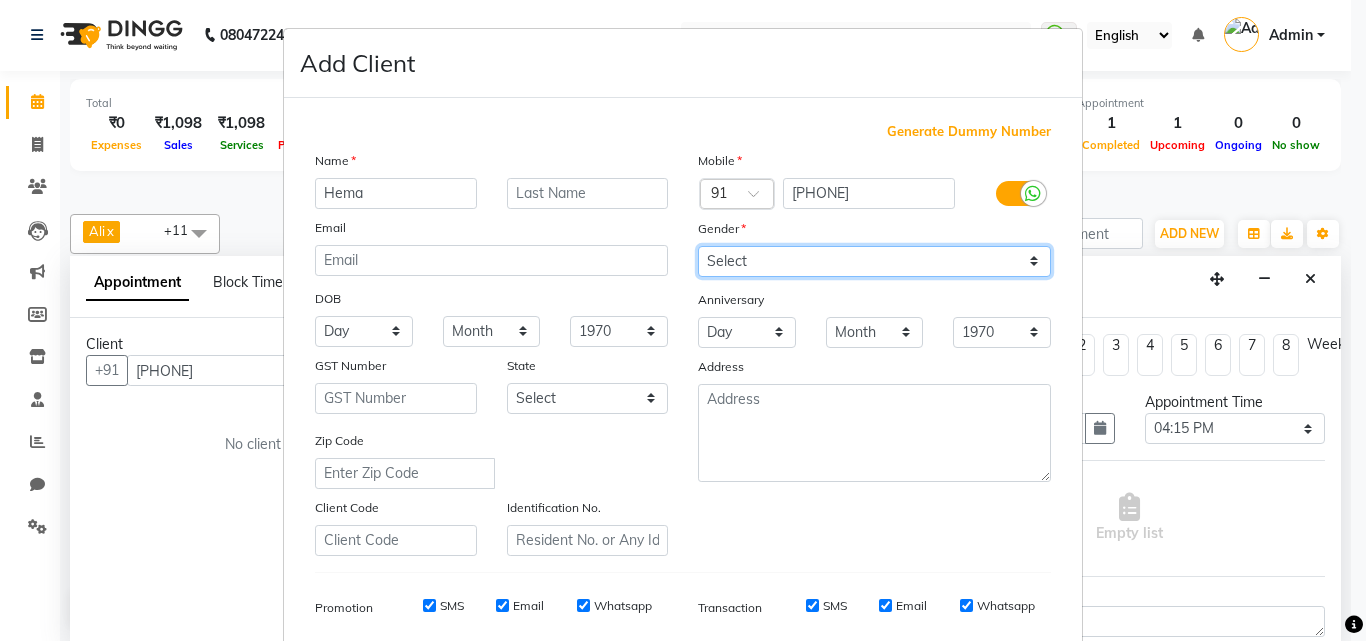 select on "female" 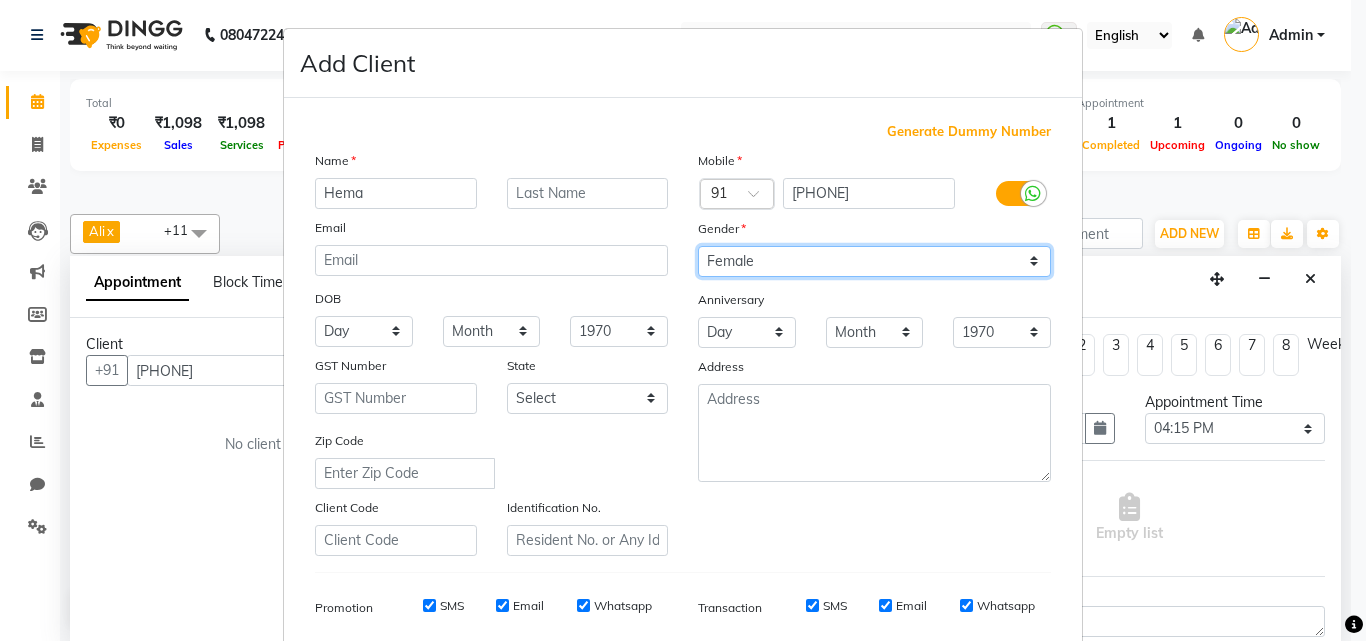 click on "Select Male Female Other Prefer Not To Say" at bounding box center (874, 261) 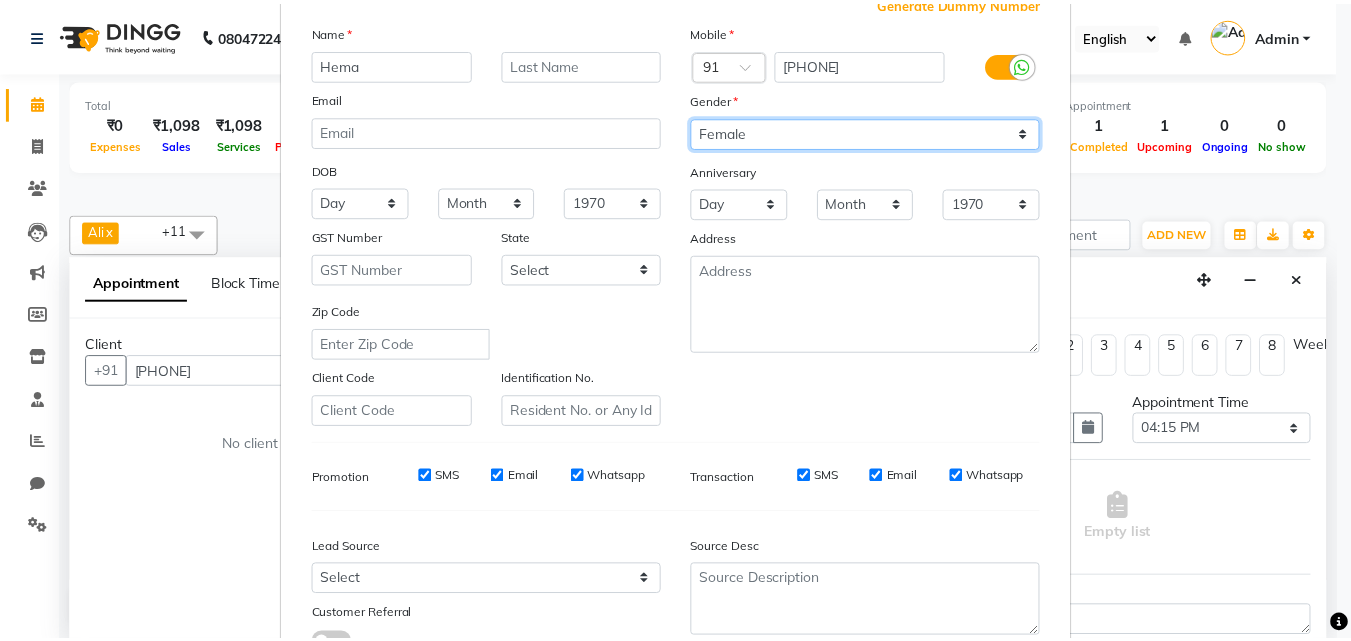 scroll, scrollTop: 282, scrollLeft: 0, axis: vertical 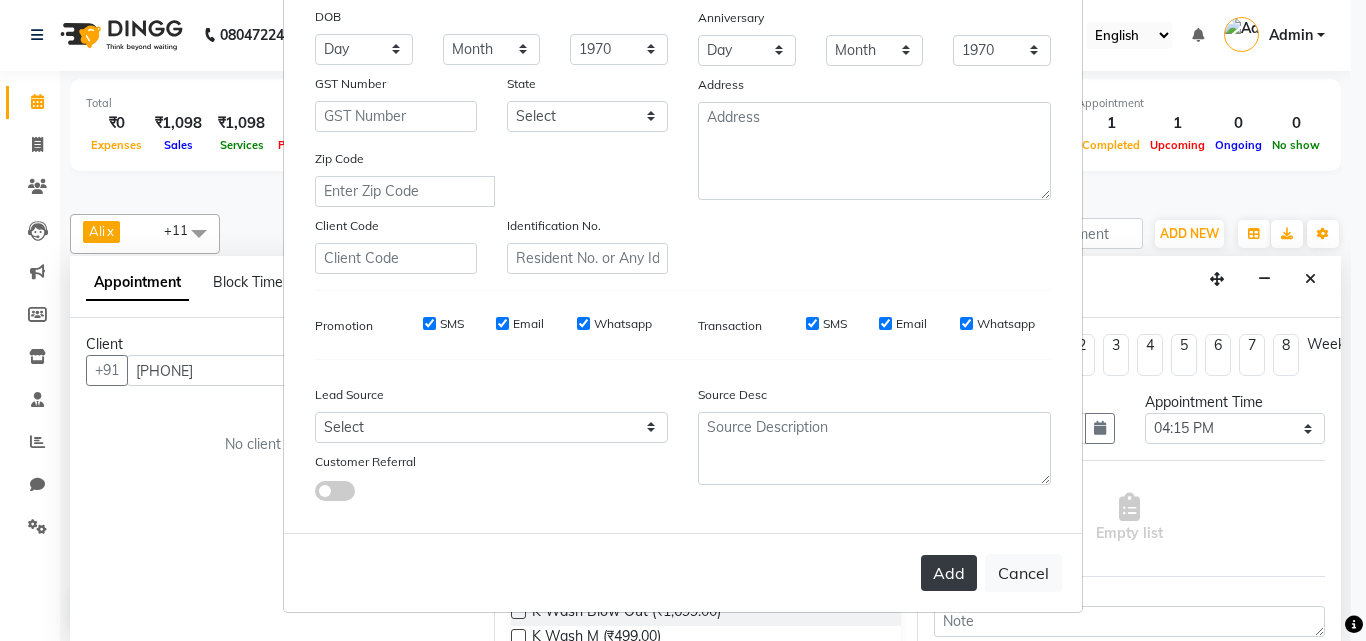 click on "Add" at bounding box center [949, 573] 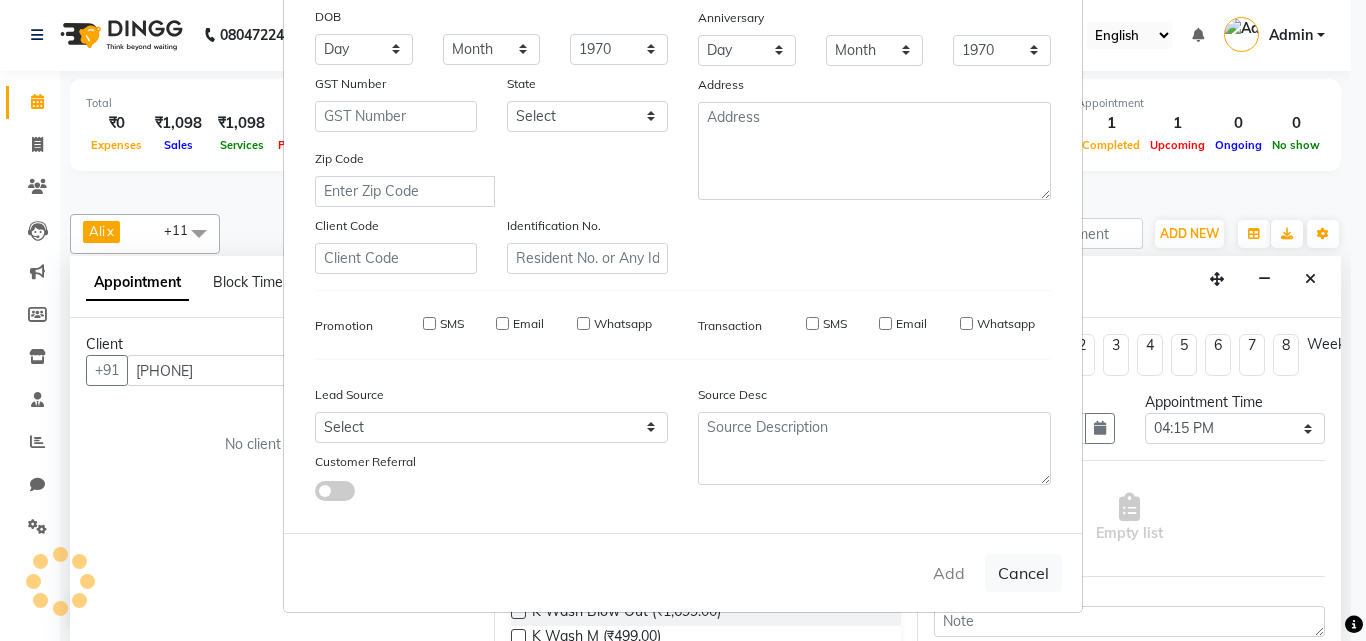 type 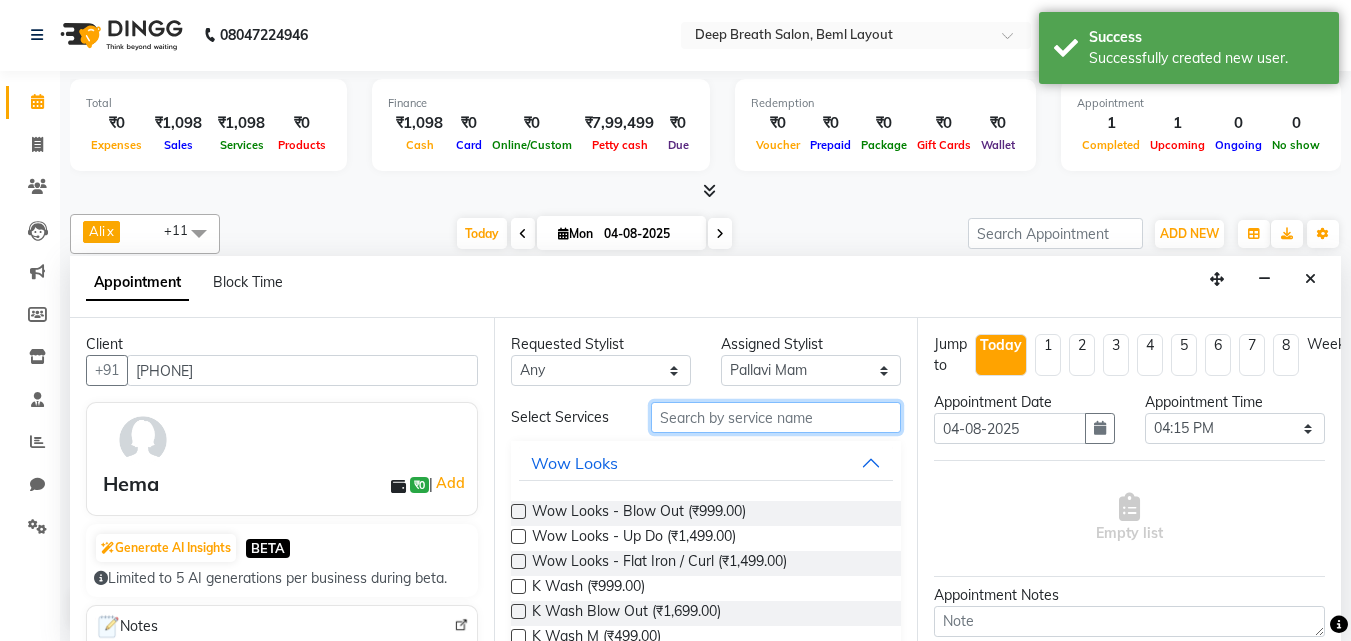 click at bounding box center [776, 417] 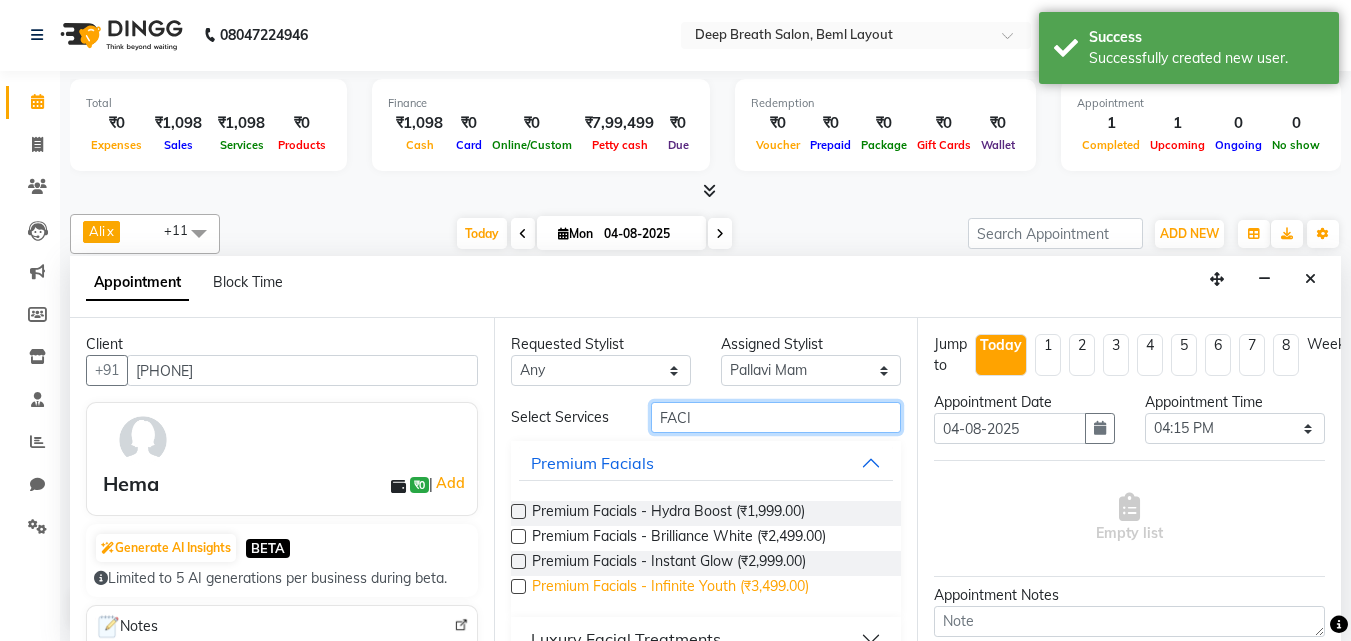 type on "FACI" 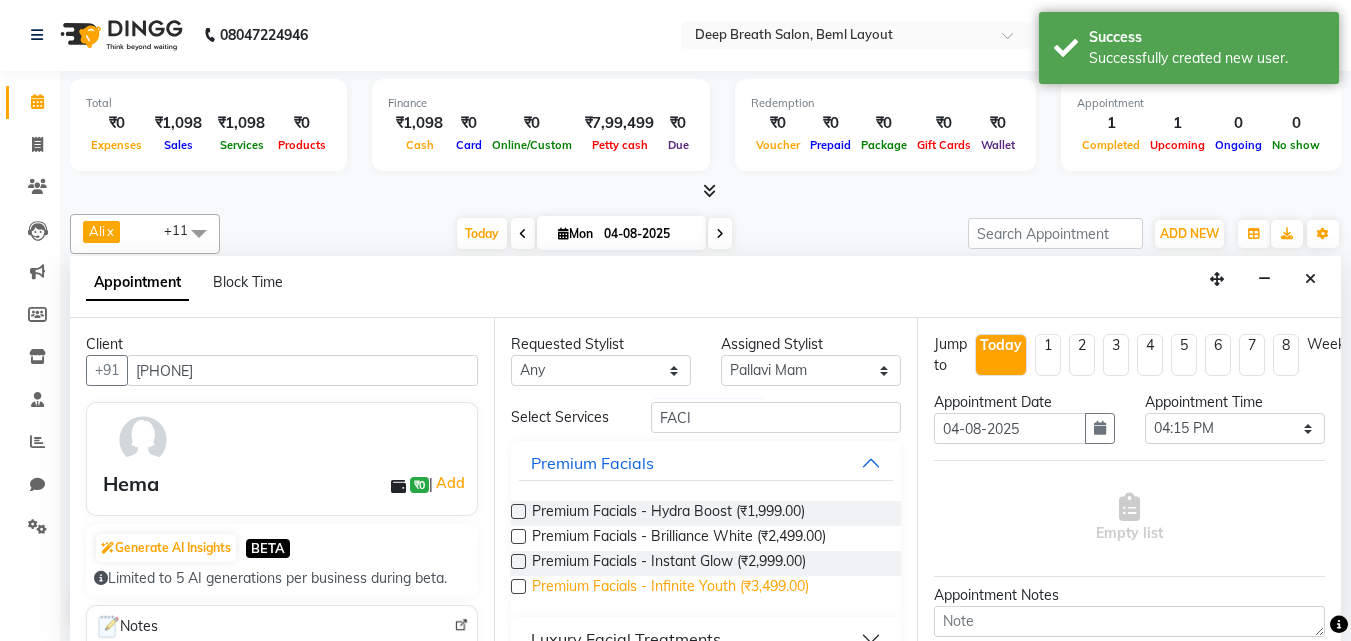 click on "Premium Facials - Infinite Youth (₹3,499.00)" at bounding box center [670, 588] 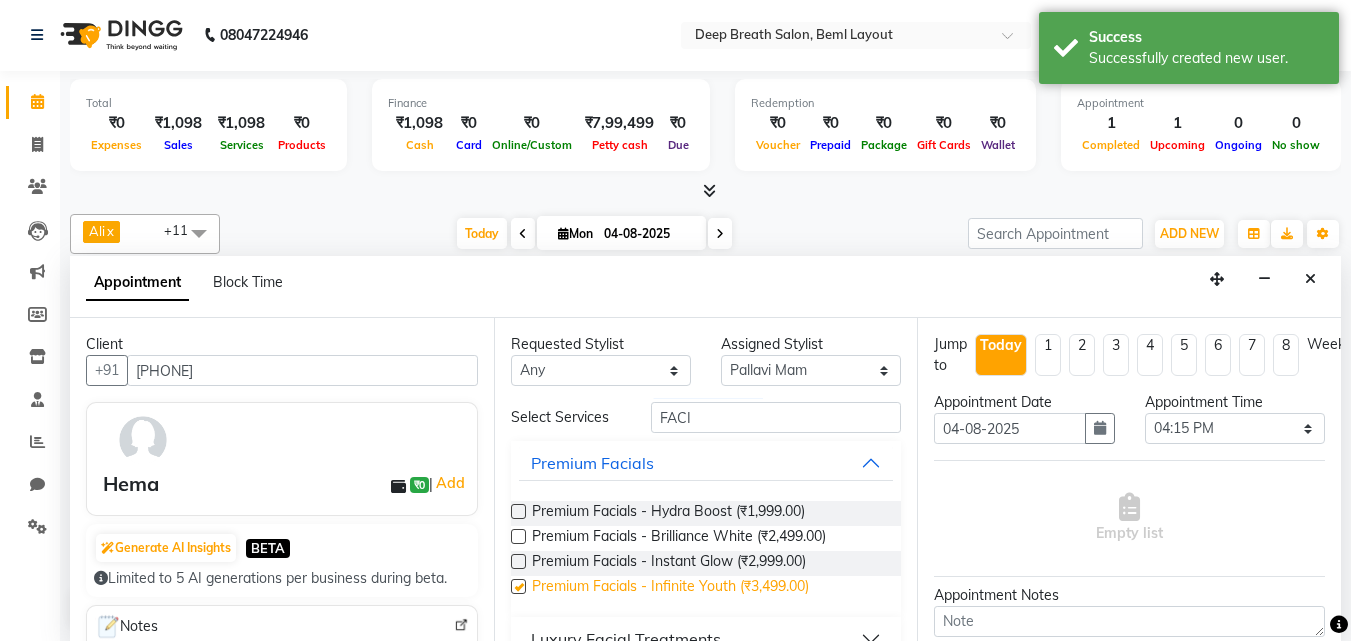 checkbox on "false" 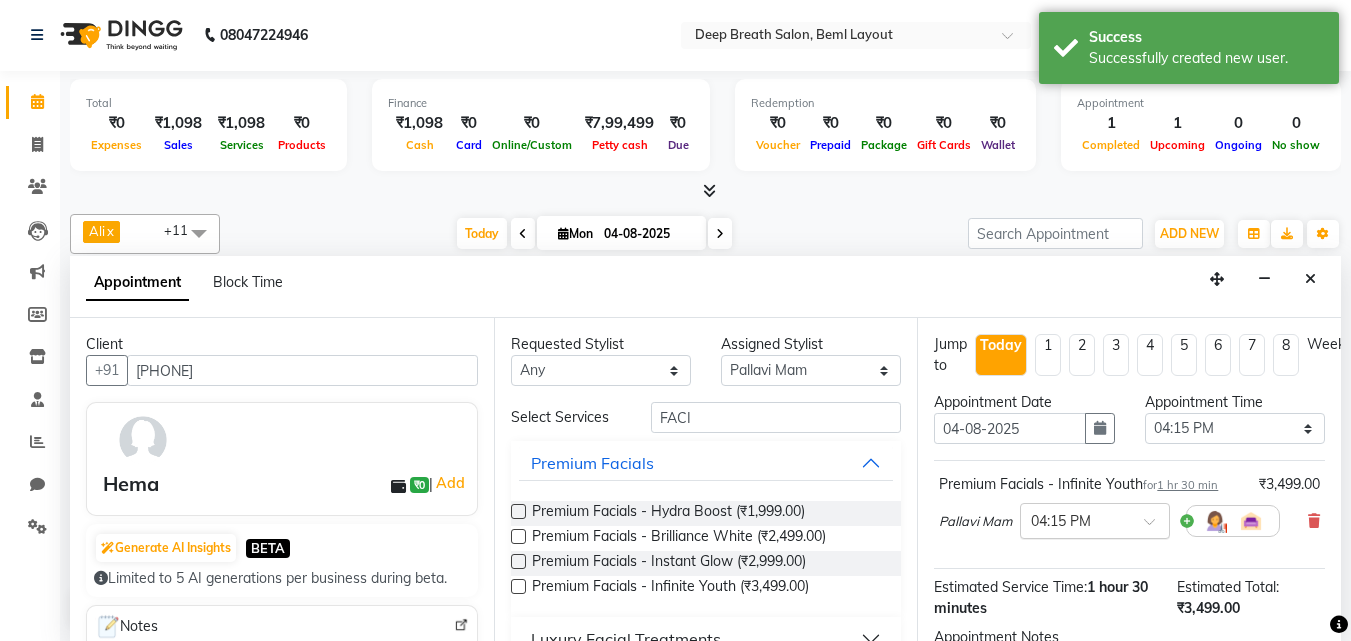 click at bounding box center [1075, 519] 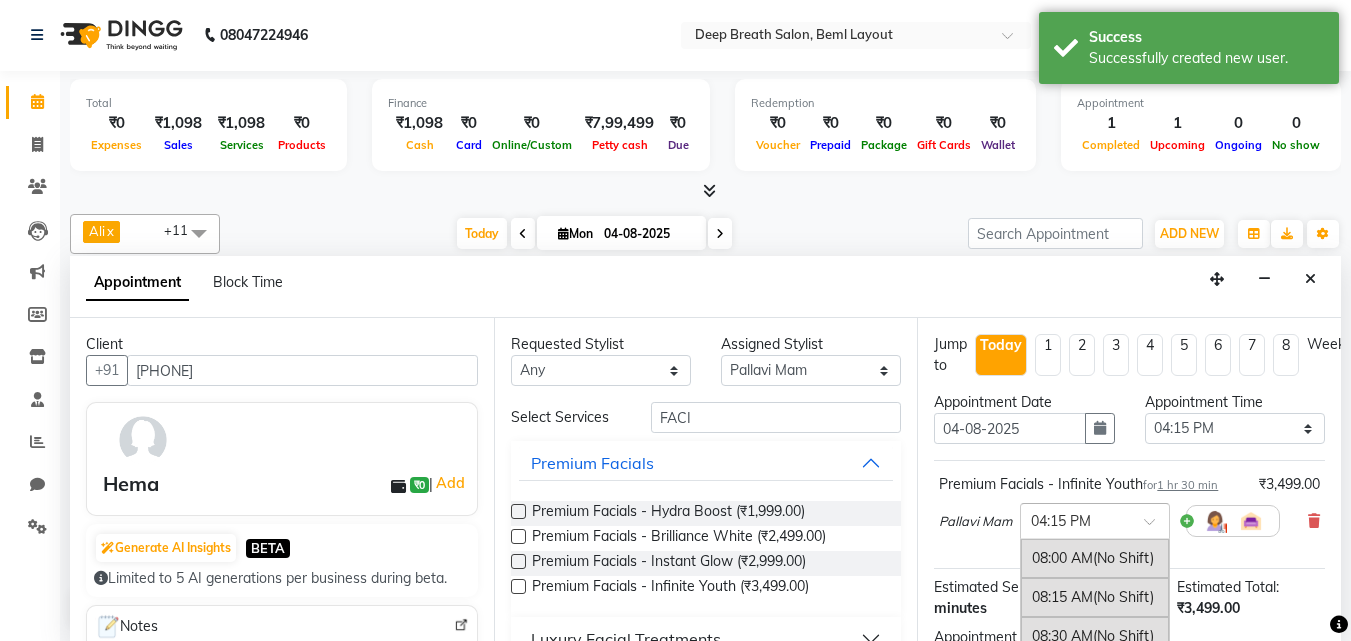 scroll, scrollTop: 1229, scrollLeft: 0, axis: vertical 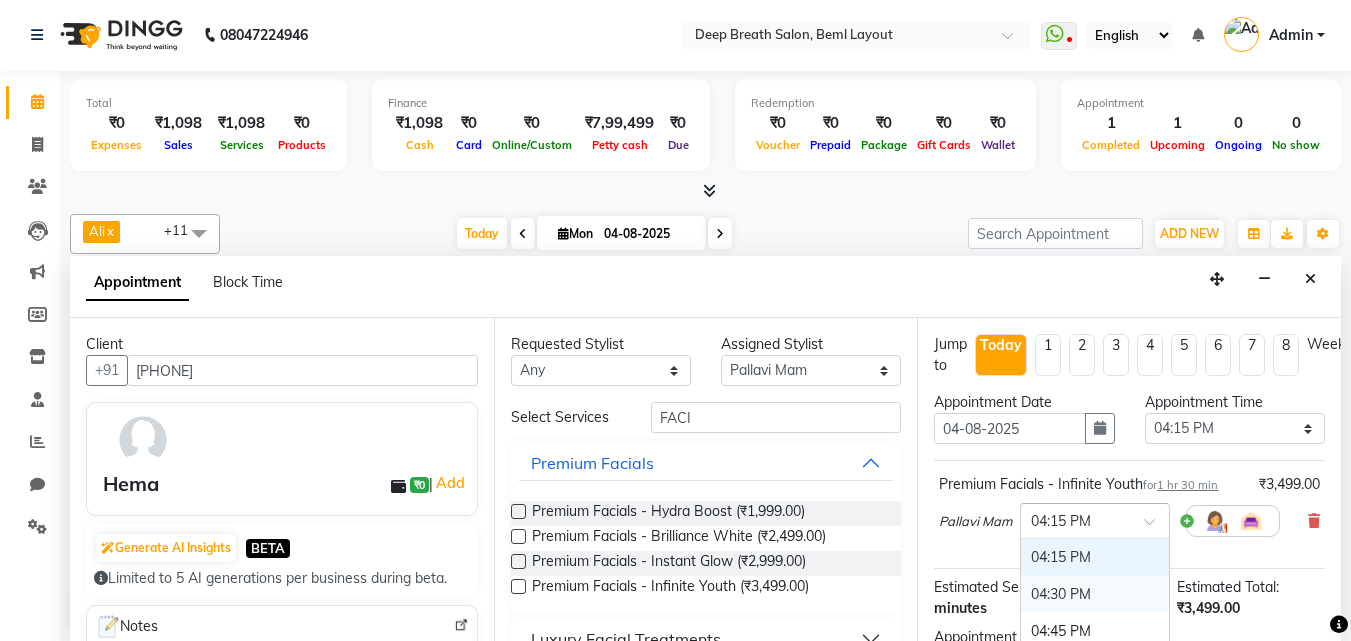 click on "04:30 PM" at bounding box center [1095, 594] 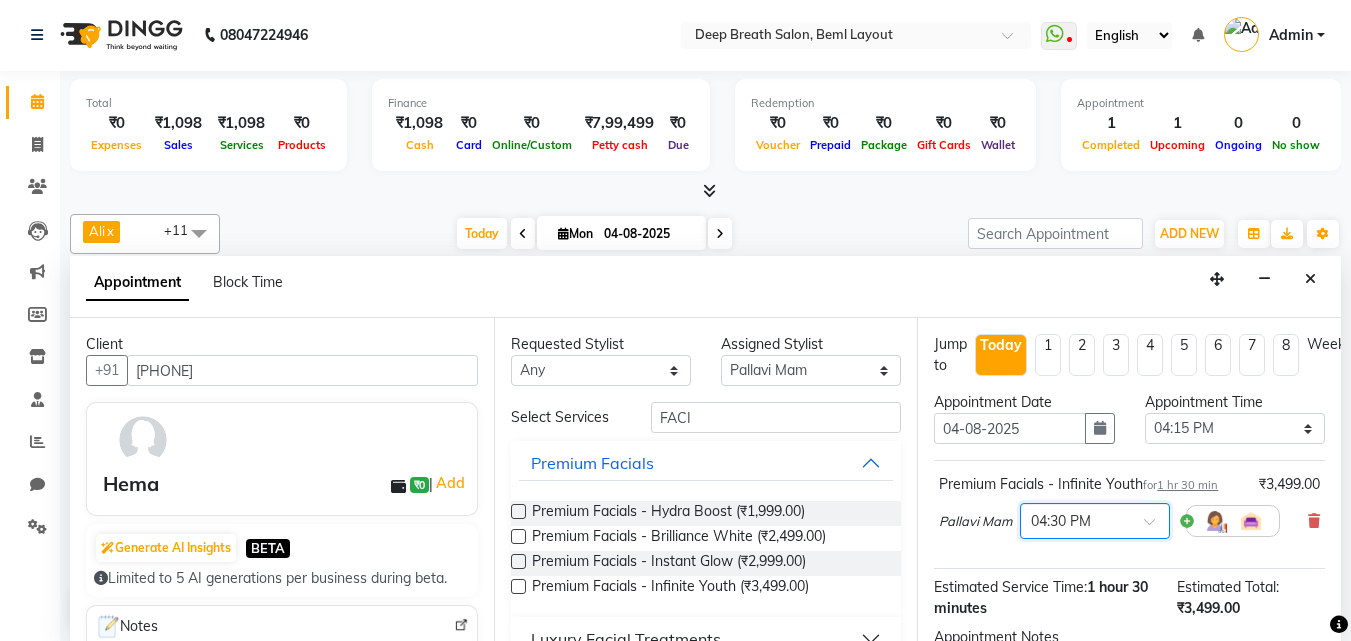 scroll, scrollTop: 239, scrollLeft: 0, axis: vertical 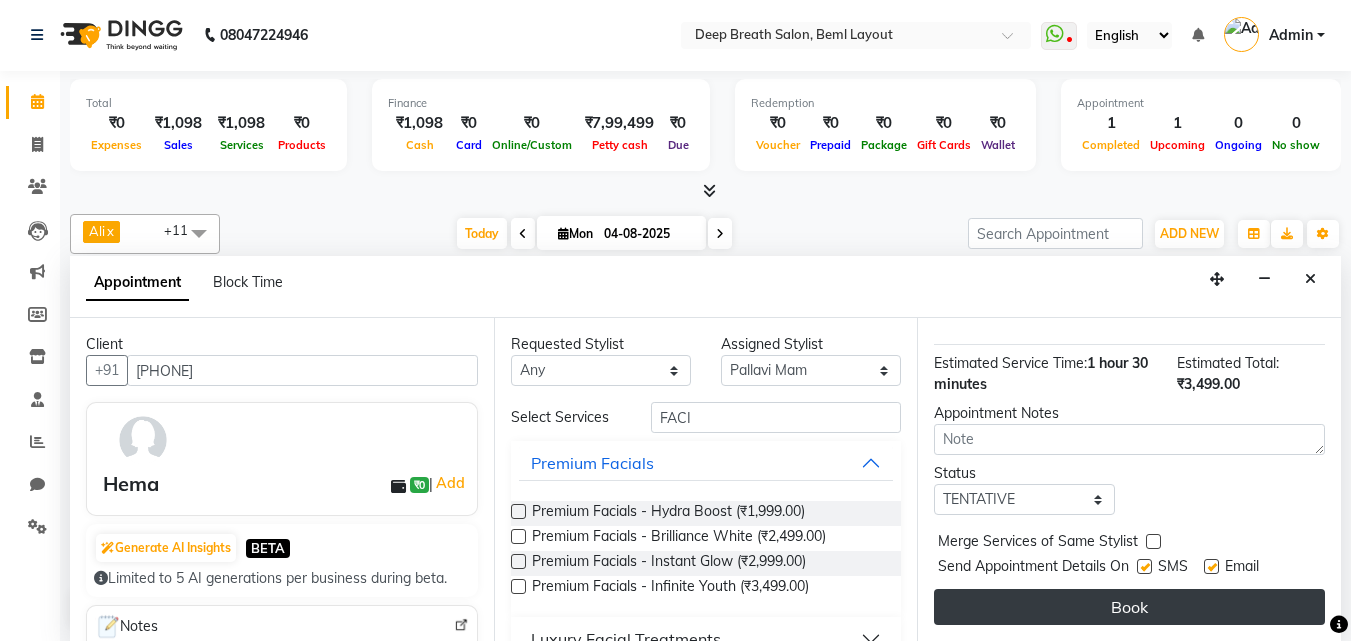 click on "Book" at bounding box center [1129, 607] 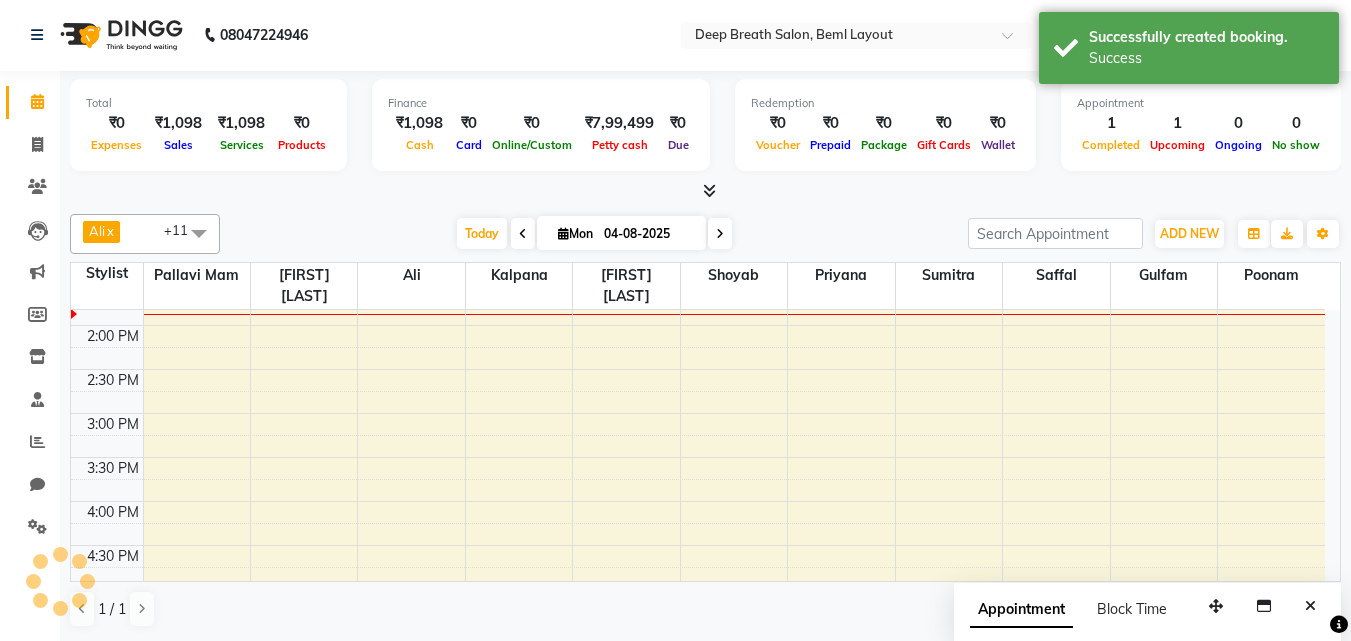 scroll, scrollTop: 0, scrollLeft: 0, axis: both 